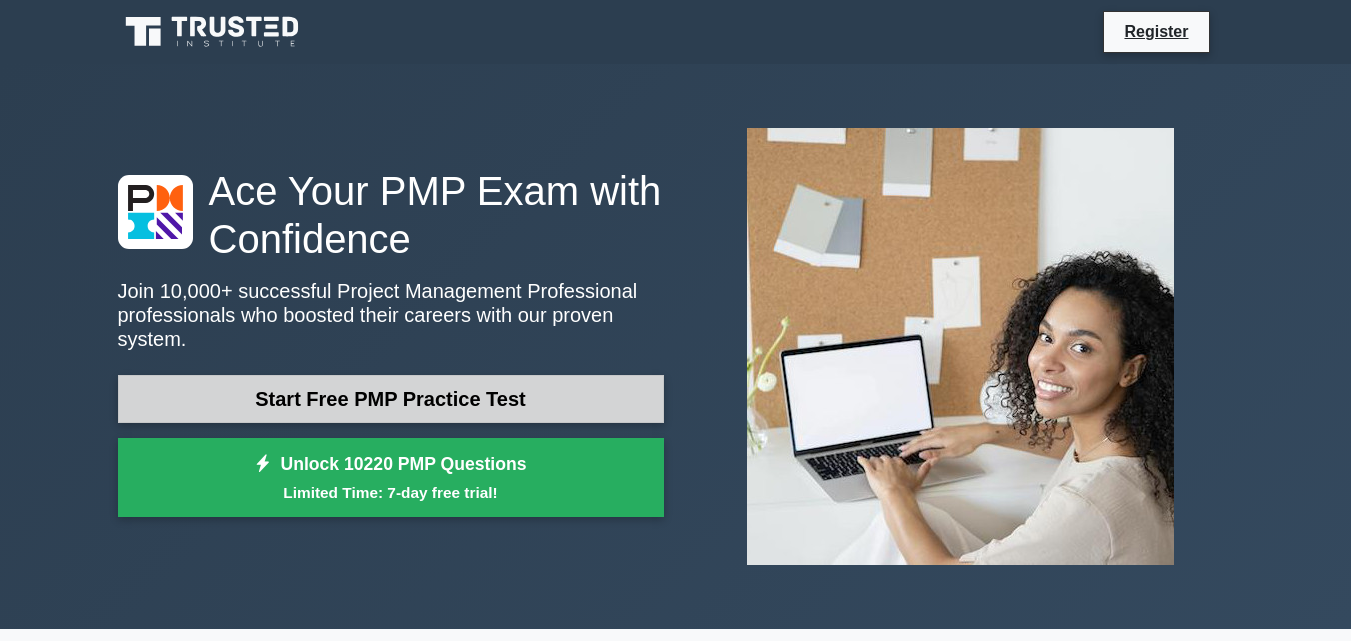 scroll, scrollTop: 0, scrollLeft: 0, axis: both 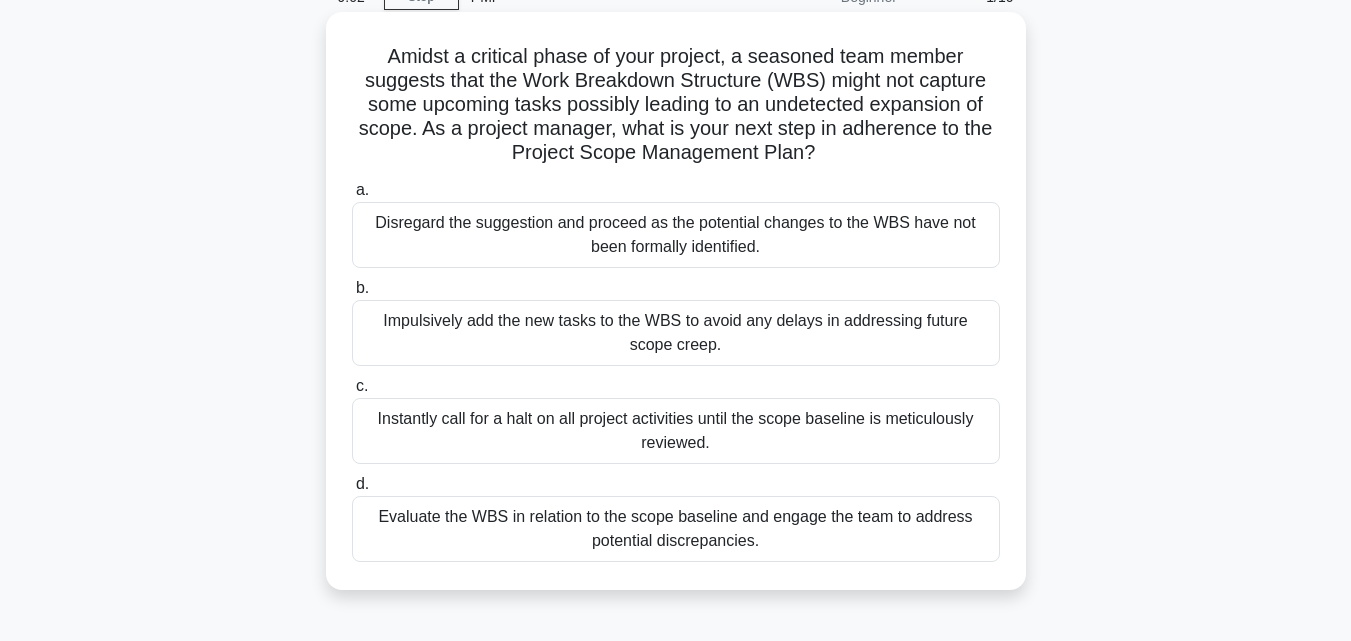 click on "Impulsively add the new tasks to the WBS to avoid any delays in addressing future scope creep." at bounding box center [676, 333] 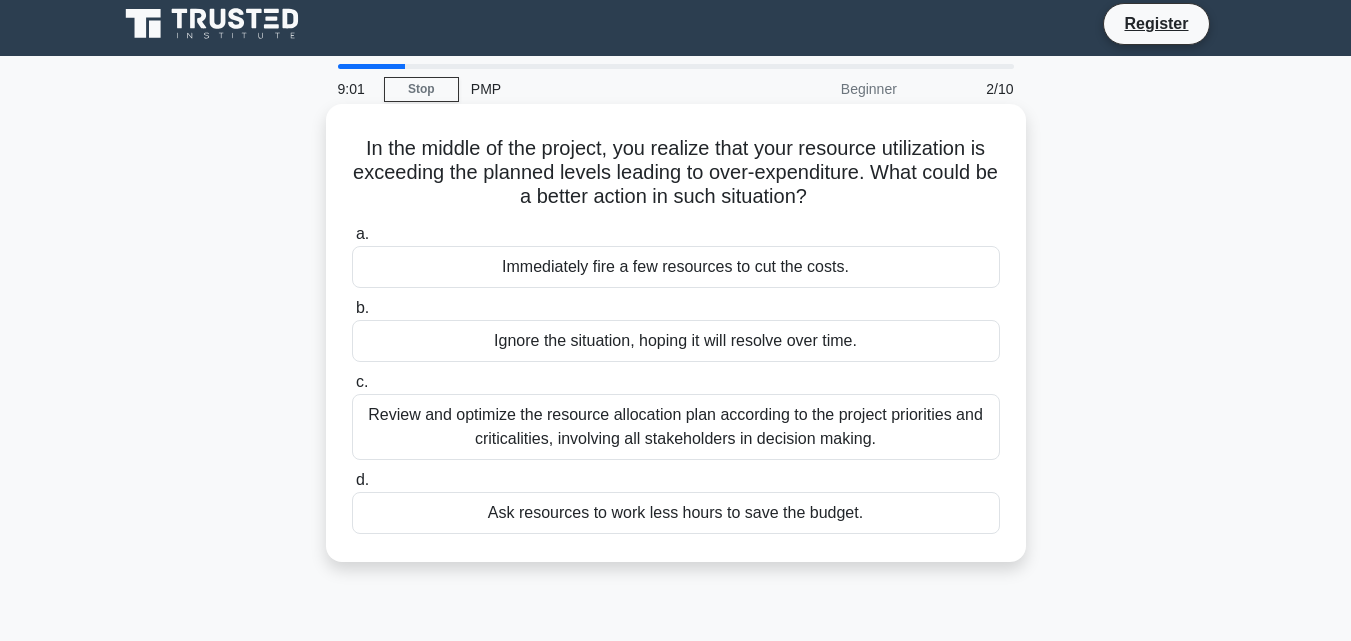 scroll, scrollTop: 0, scrollLeft: 0, axis: both 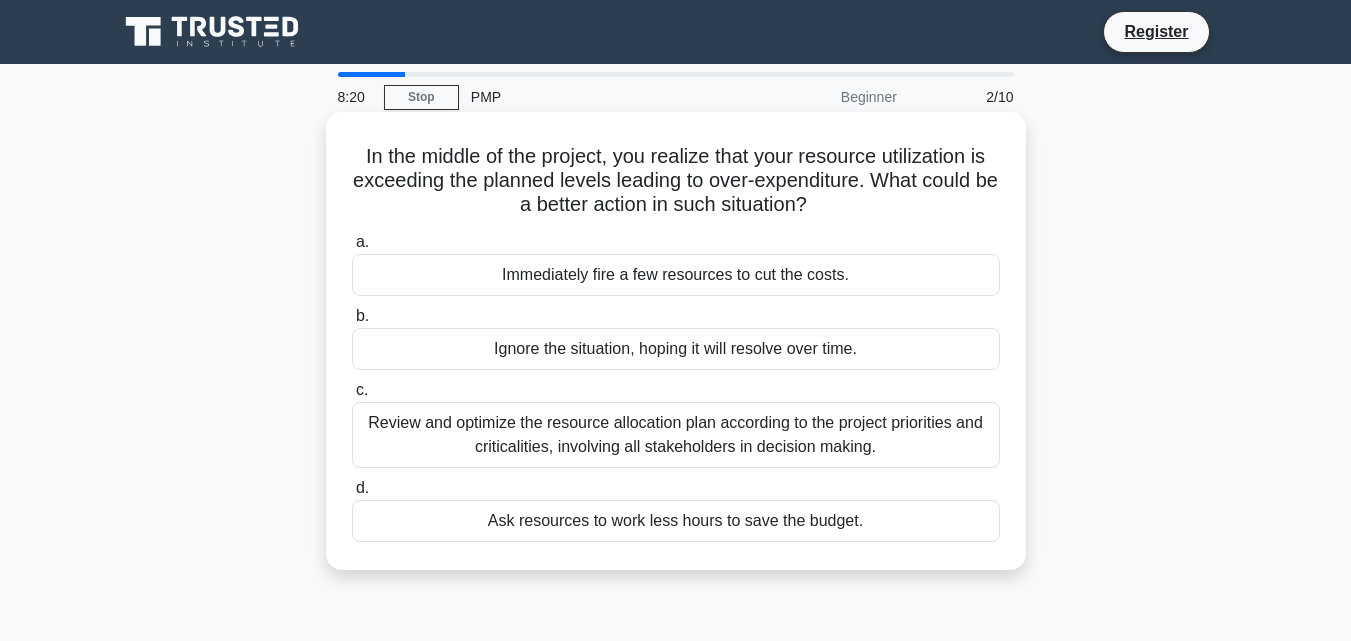 click on "Review and optimize the resource allocation plan according to the project priorities and criticalities, involving all stakeholders in decision making." at bounding box center [676, 435] 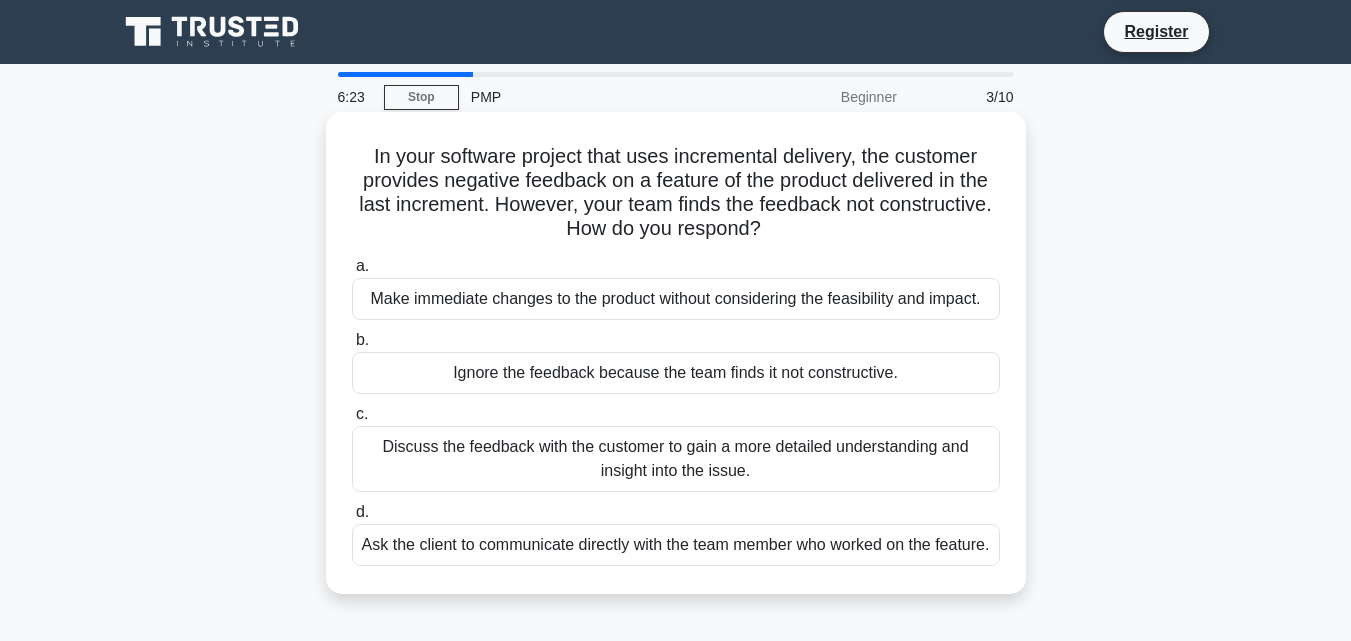 drag, startPoint x: 370, startPoint y: 157, endPoint x: 830, endPoint y: 238, distance: 467.0771 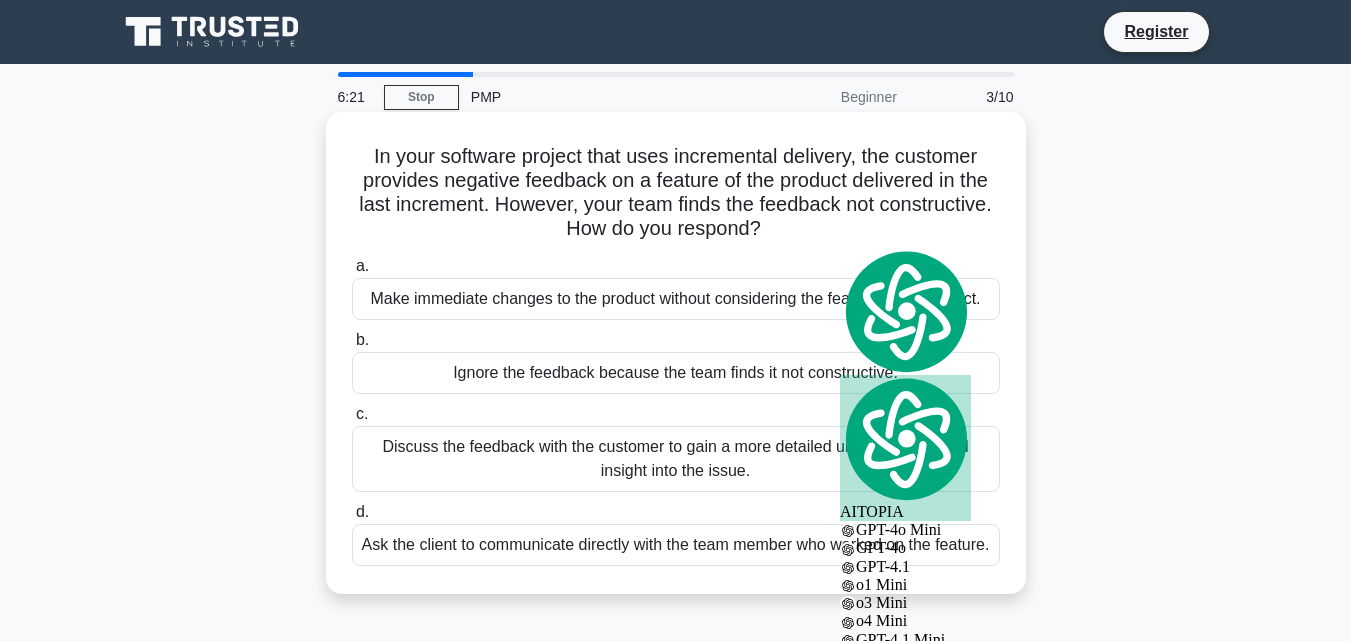 copy on "n your software project that uses incremental delivery, the customer provides negative feedback on a feature of the product delivered in the last increment. However, your team finds the feedback not constructive. How do you respond?" 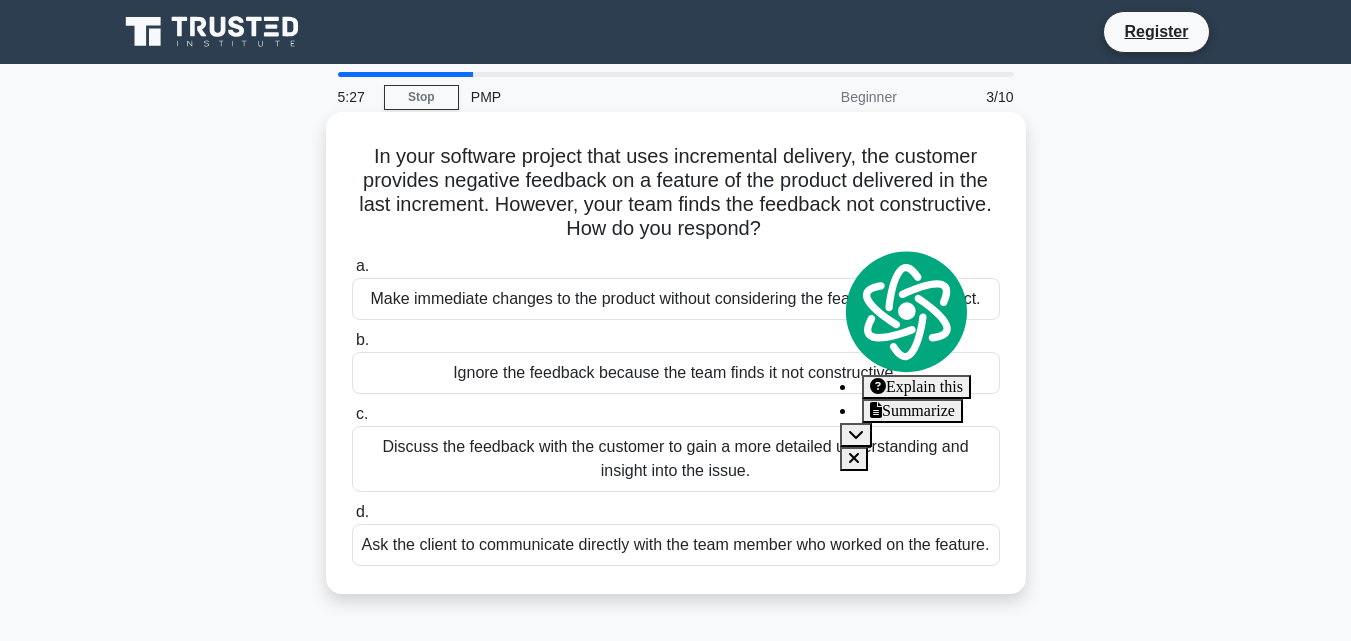 click on "Discuss the feedback with the customer to gain a more detailed understanding and insight into the issue." at bounding box center (676, 459) 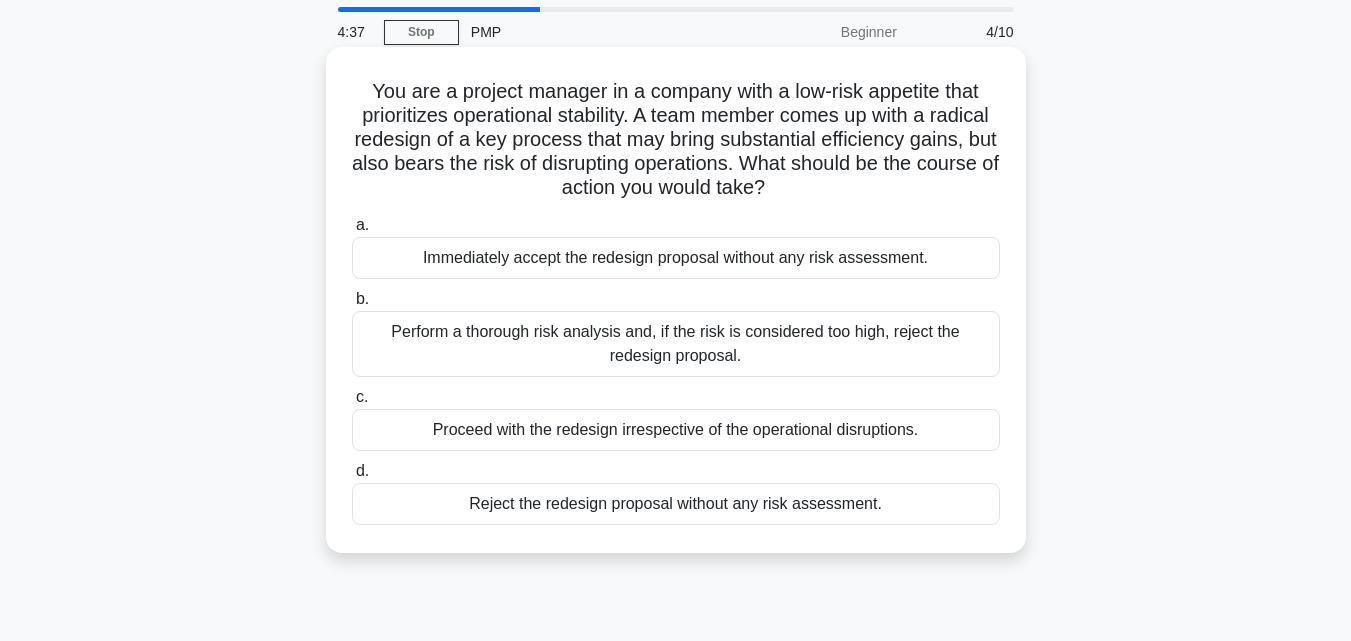 scroll, scrollTop: 100, scrollLeft: 0, axis: vertical 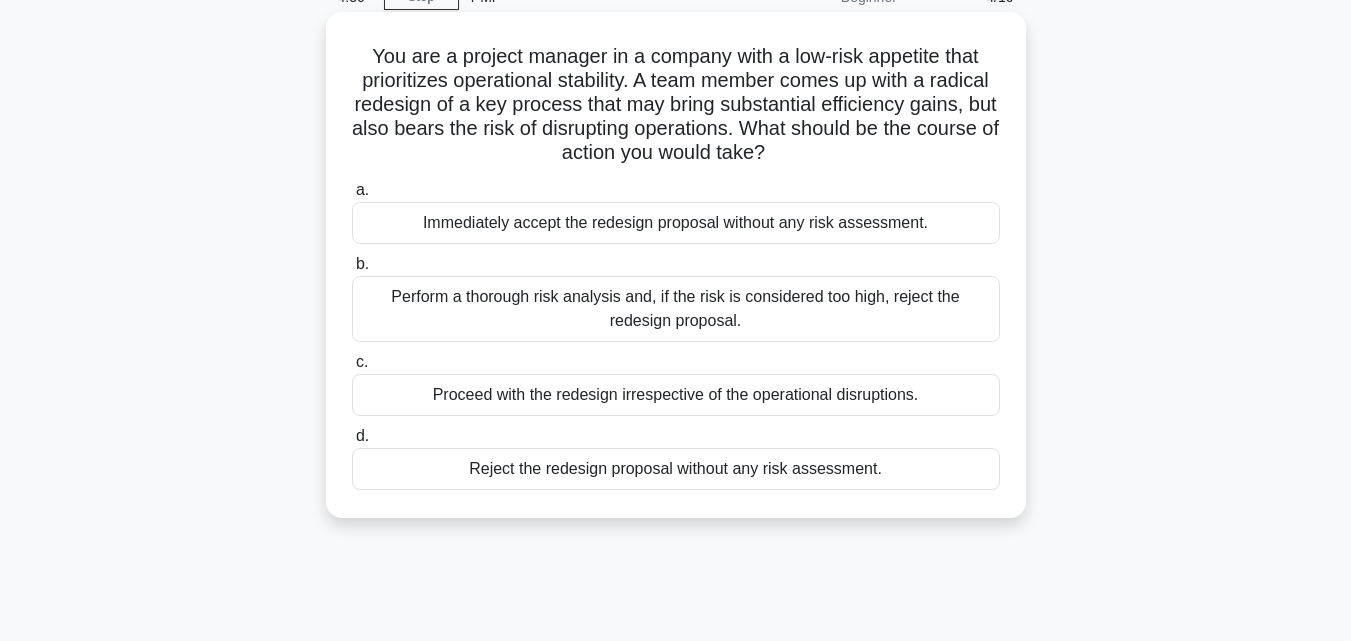 click on "Proceed with the redesign irrespective of the operational disruptions." at bounding box center [676, 395] 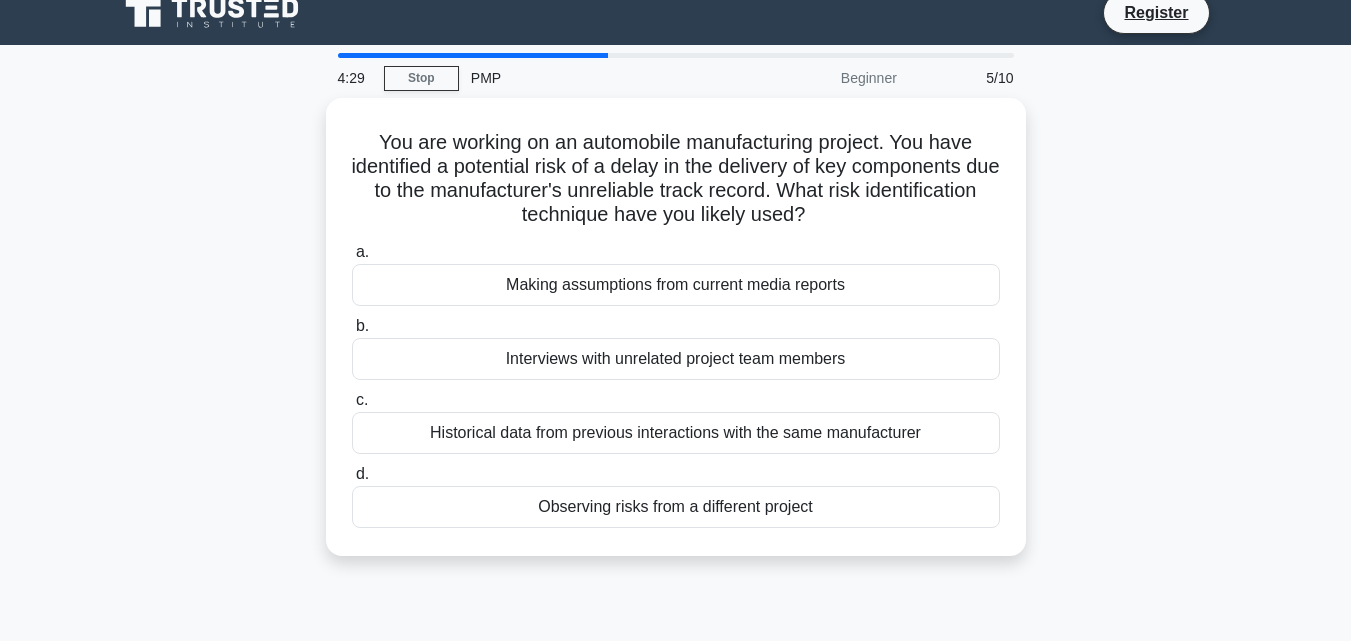 scroll, scrollTop: 0, scrollLeft: 0, axis: both 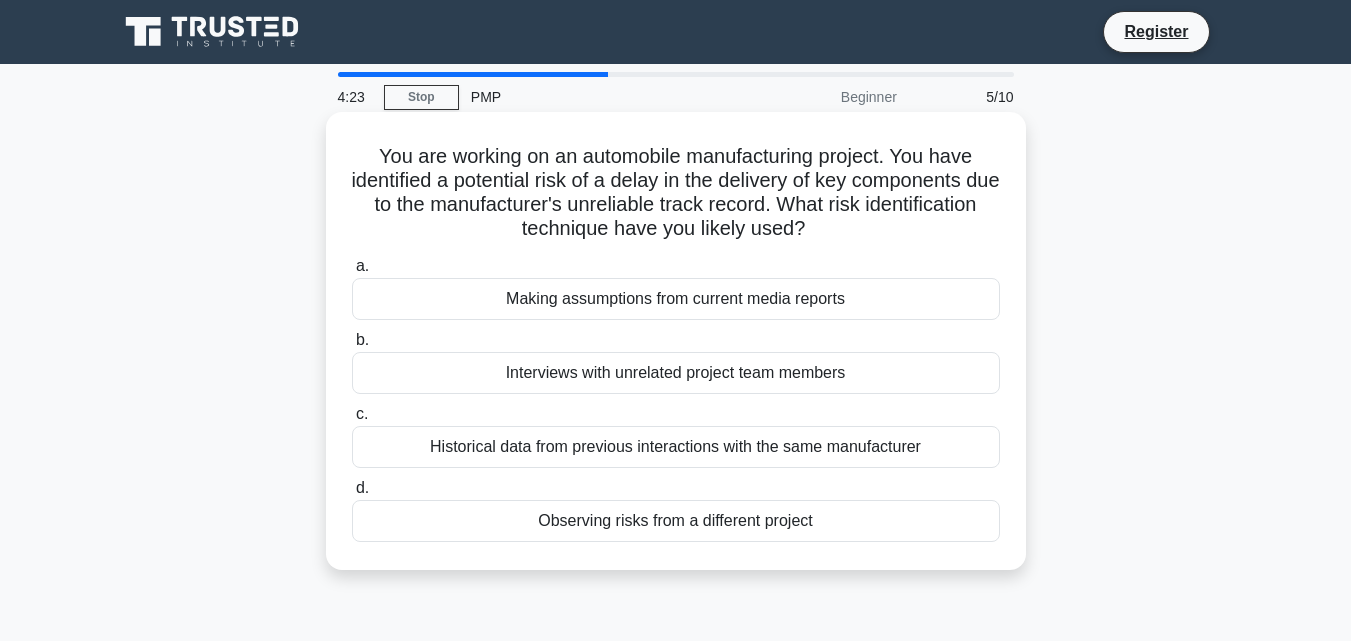 click on "Historical data from previous interactions with the same manufacturer" at bounding box center [676, 447] 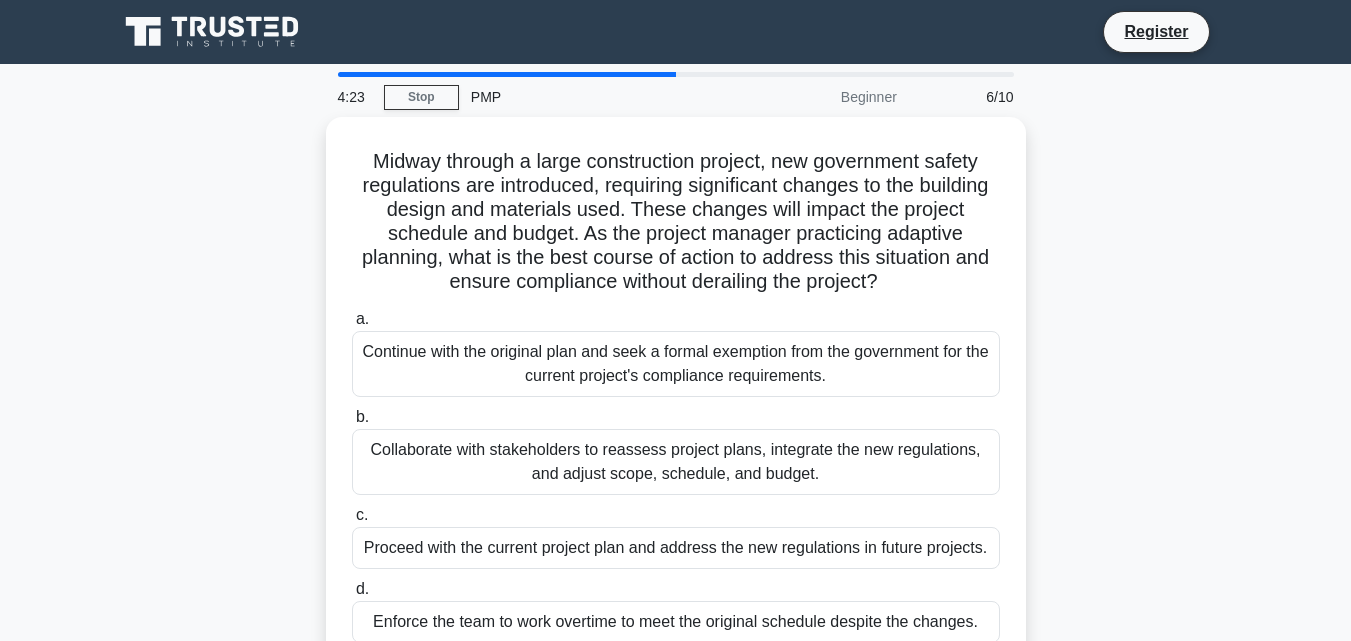 click on "Collaborate with stakeholders to reassess project plans, integrate the new regulations, and adjust scope, schedule, and budget." at bounding box center [676, 462] 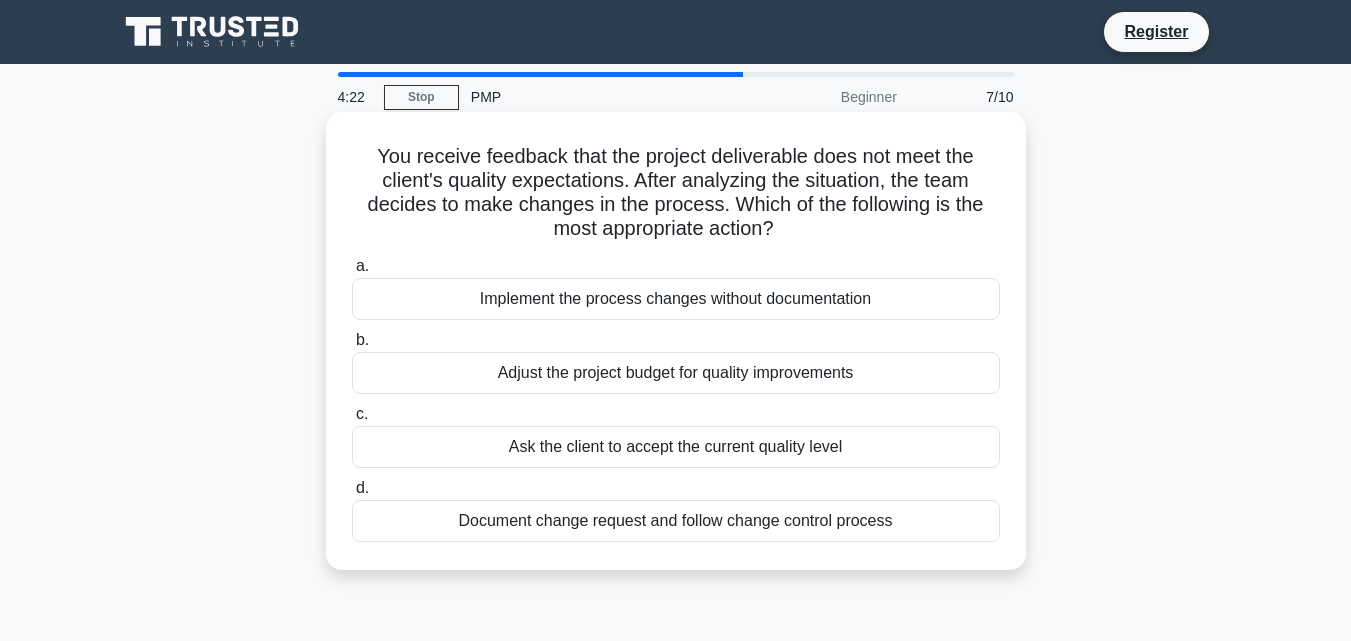 click on "Ask the client to accept the current quality level" at bounding box center (676, 447) 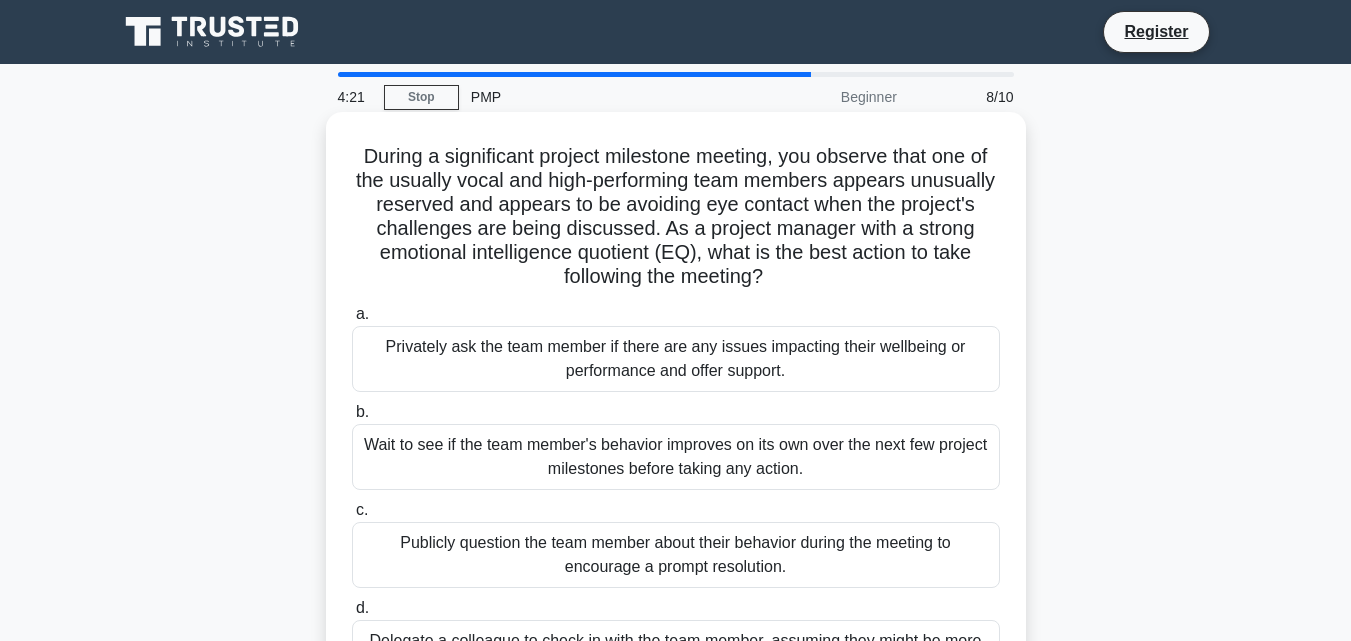 click on "Wait to see if the team member's behavior improves on its own over the next few project milestones before taking any action." at bounding box center [676, 457] 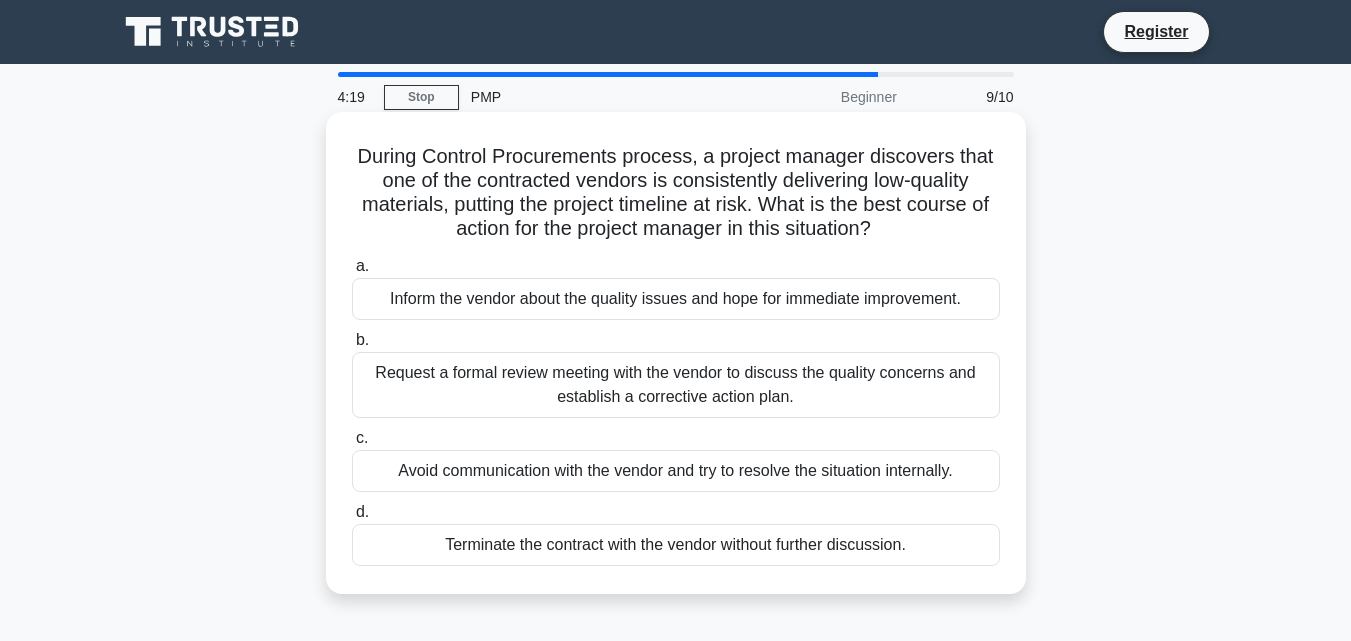 click on "Terminate the contract with the vendor without further discussion." at bounding box center (676, 545) 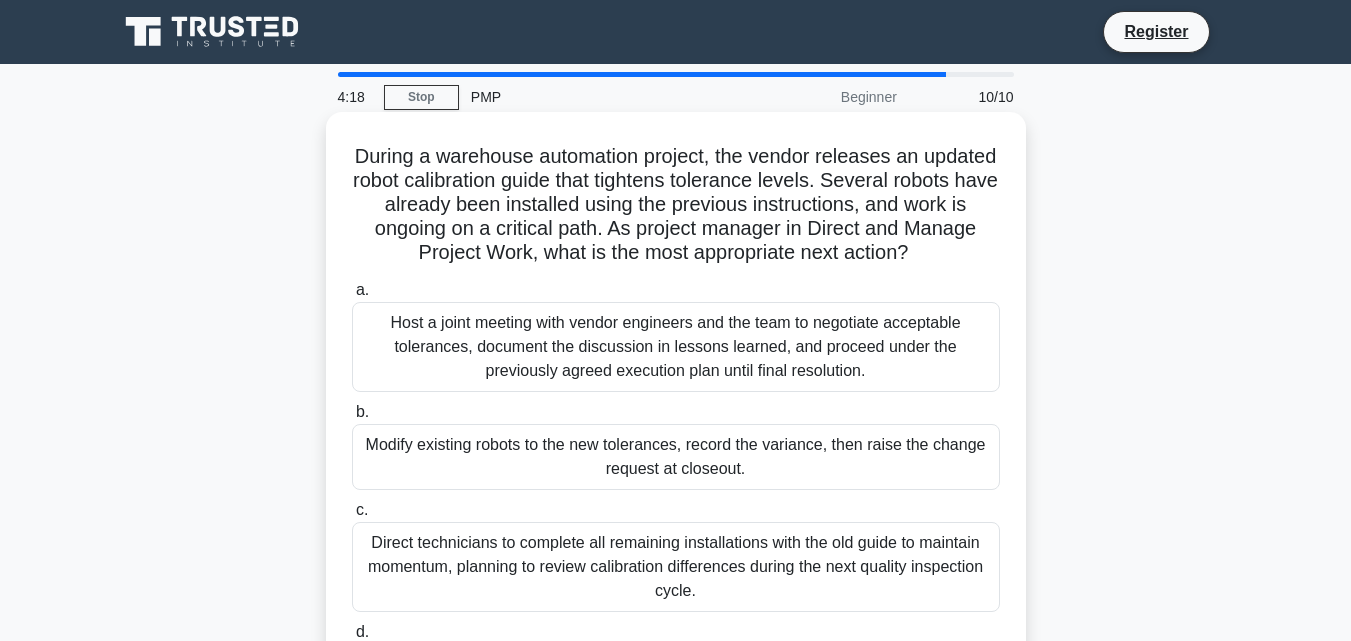 click on "Host a joint meeting with vendor engineers and the team to negotiate acceptable tolerances, document the discussion in lessons learned, and proceed under the previously agreed execution plan until final resolution." at bounding box center [676, 347] 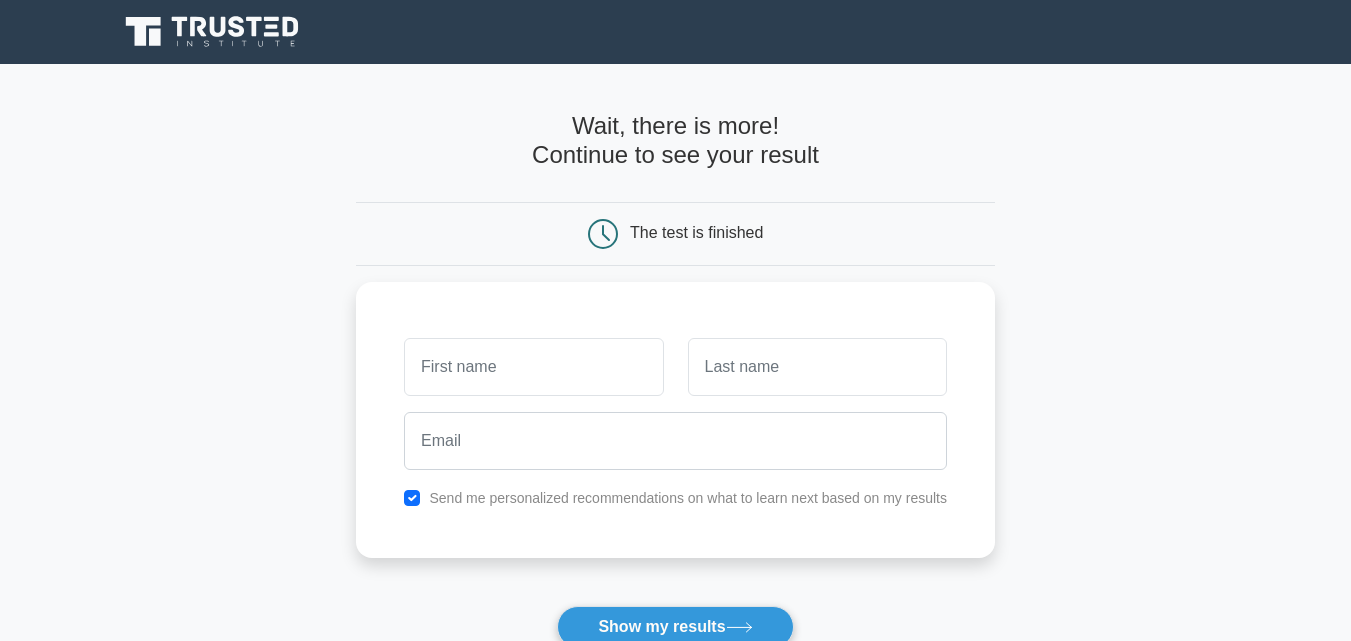 scroll, scrollTop: 0, scrollLeft: 0, axis: both 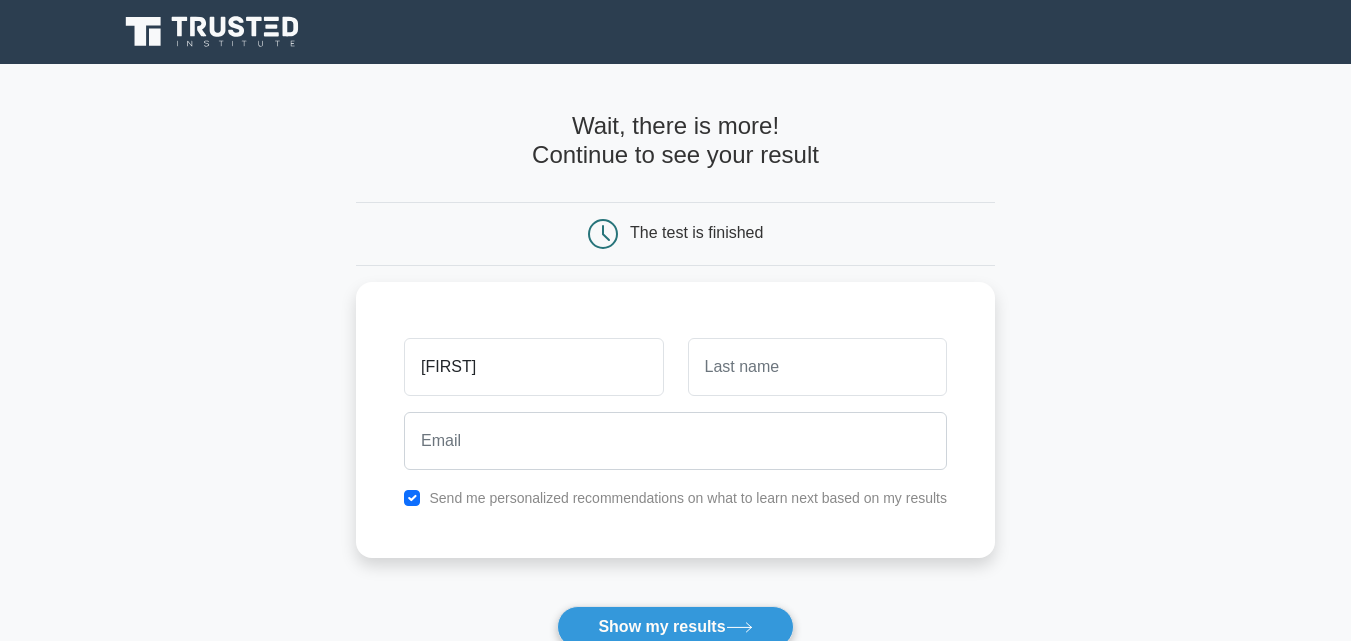 type on "MINHAJ" 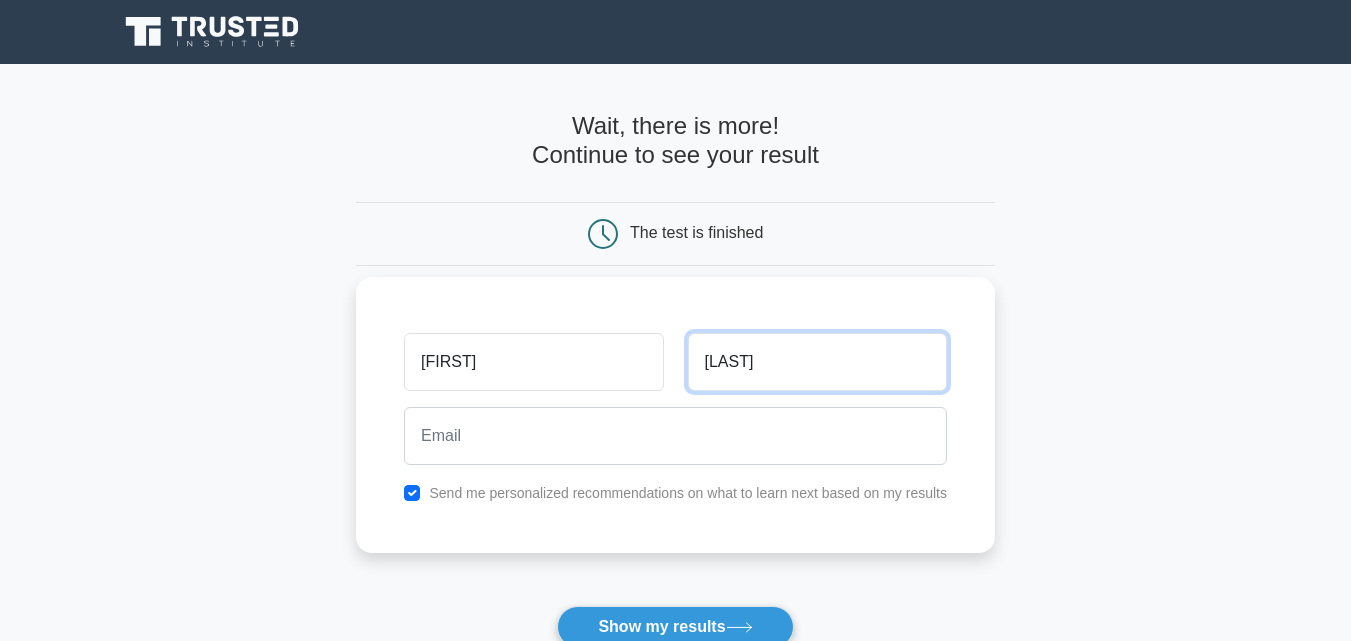 type on "MASUD" 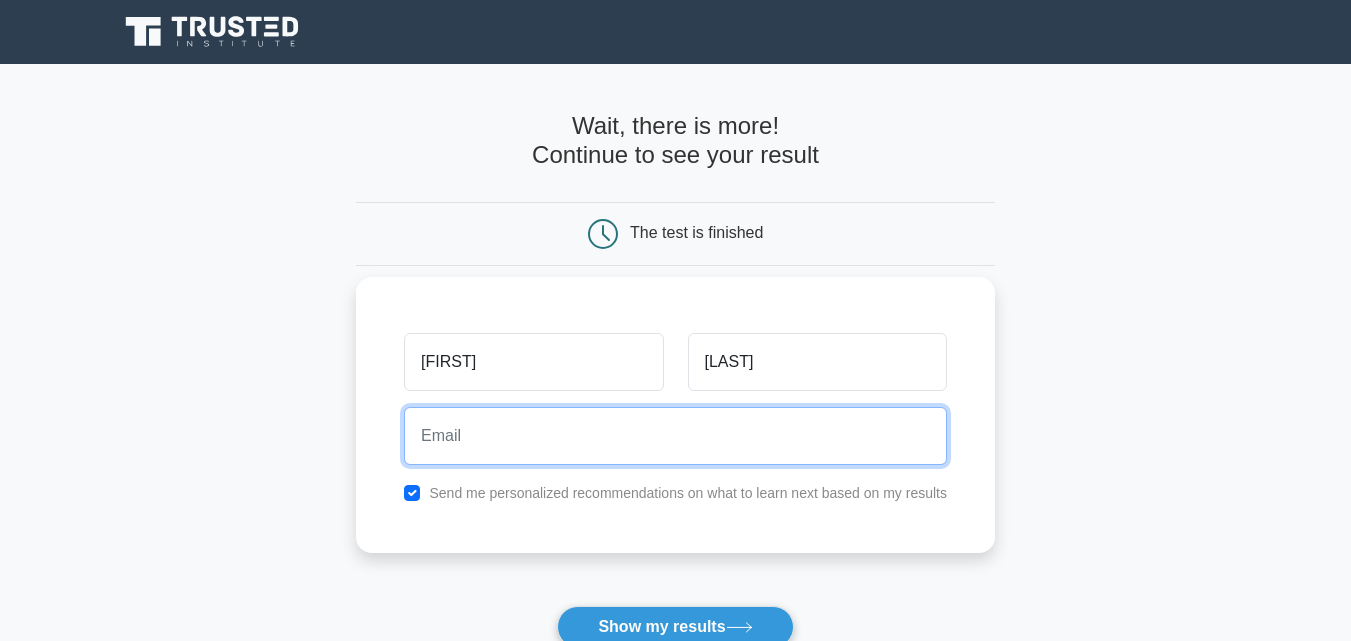 click at bounding box center [675, 436] 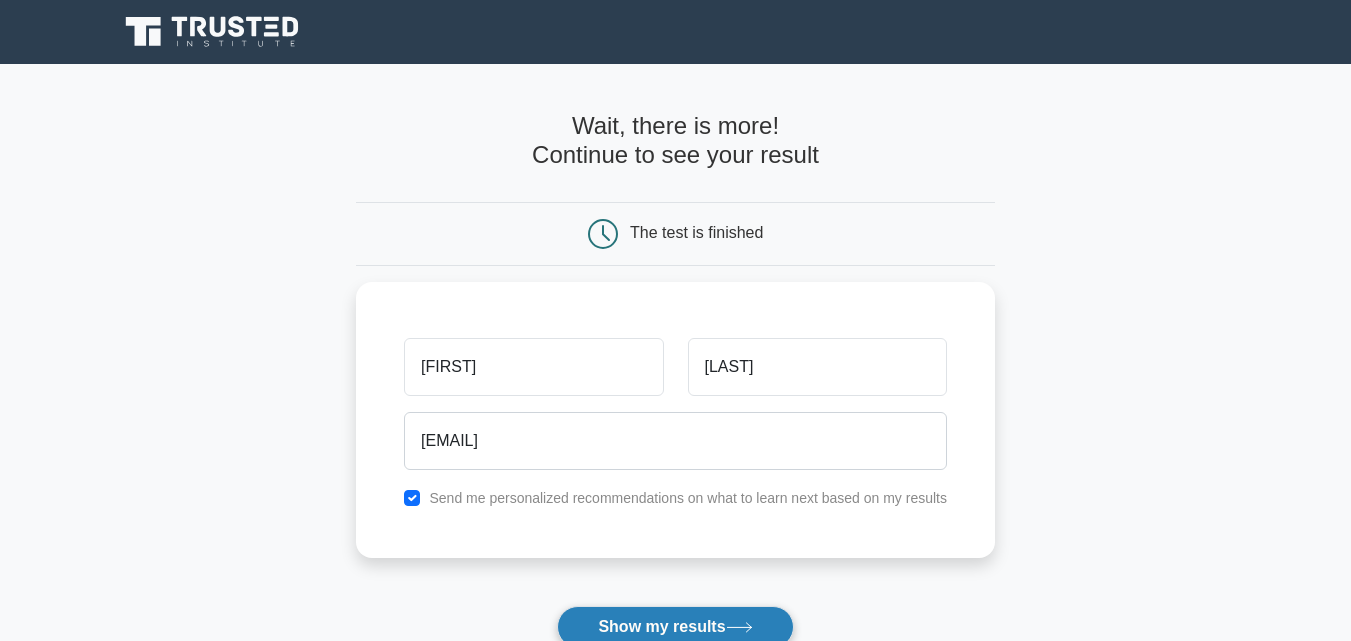 click on "Show my results" at bounding box center (675, 627) 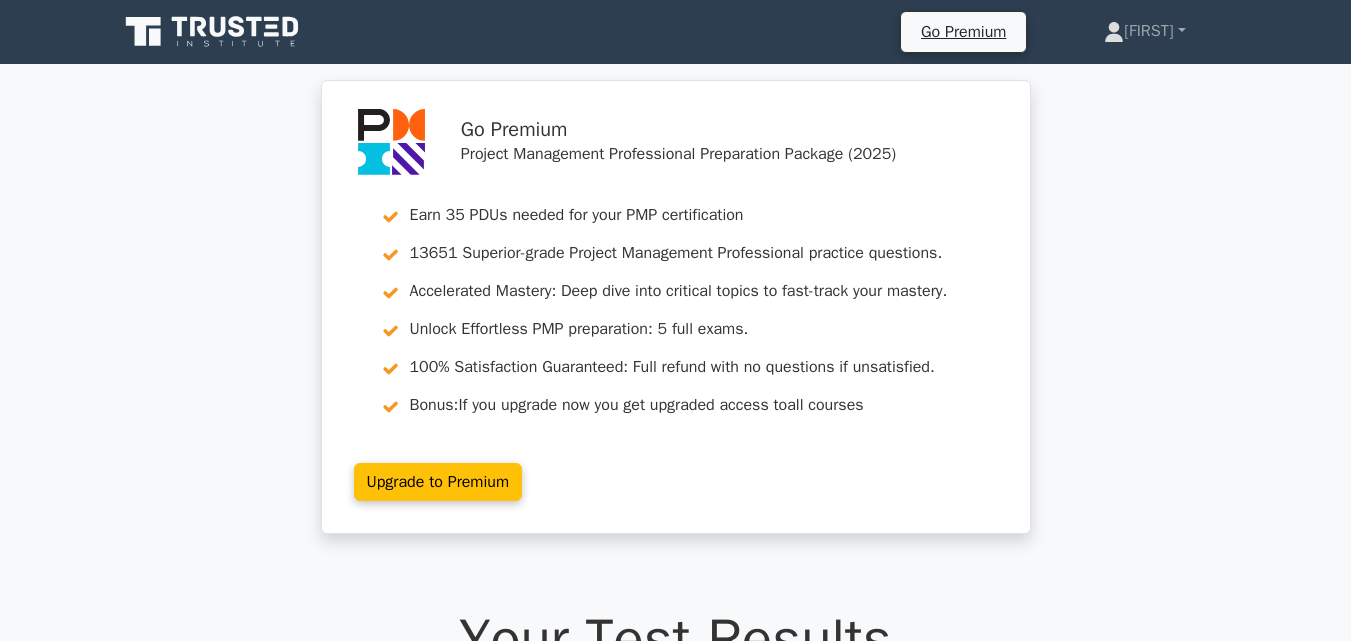scroll, scrollTop: 0, scrollLeft: 0, axis: both 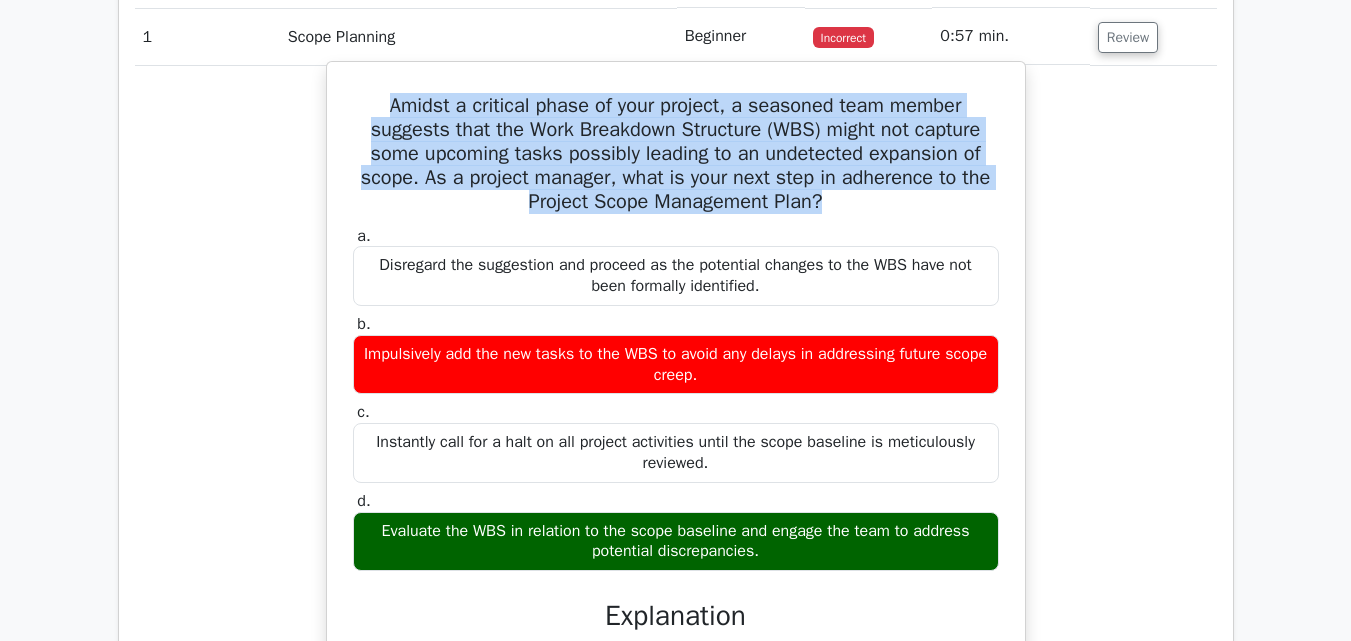 drag, startPoint x: 375, startPoint y: 101, endPoint x: 875, endPoint y: 206, distance: 510.90607 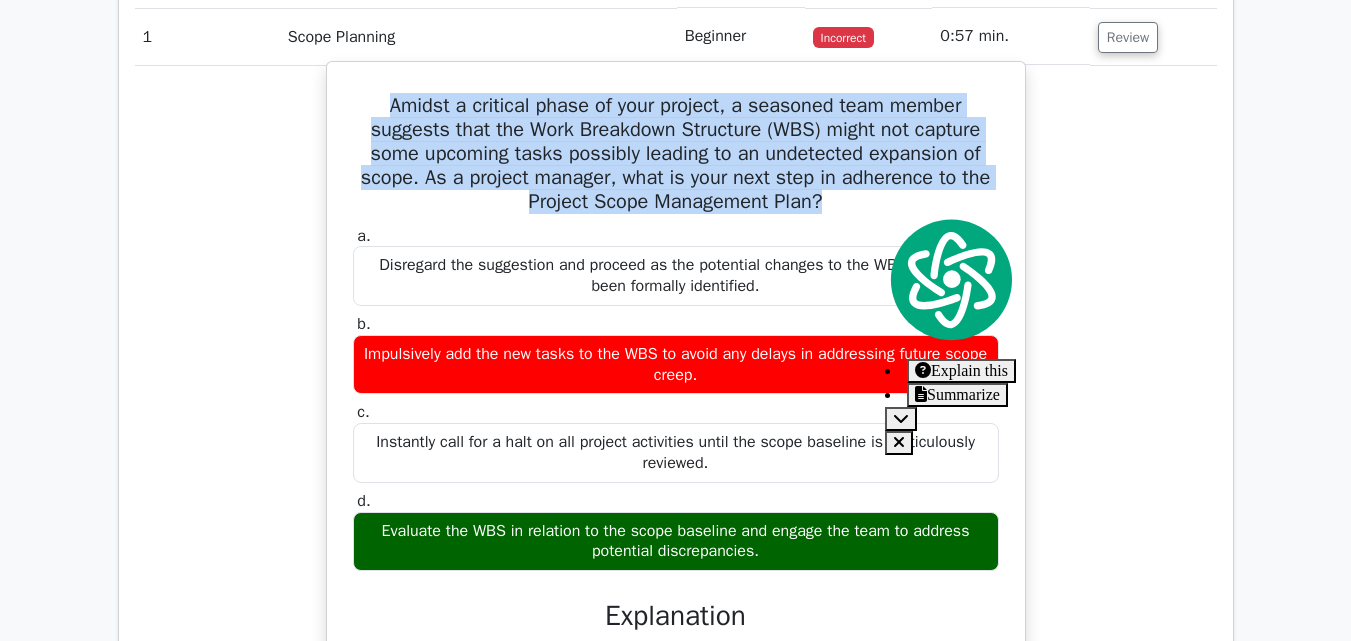 copy on "Amidst a critical phase of your project, a seasoned team member suggests that the Work Breakdown Structure (WBS) might not capture some upcoming tasks possibly leading to an undetected expansion of scope. As a project manager, what is your next step in adherence to the Project Scope Management Plan?" 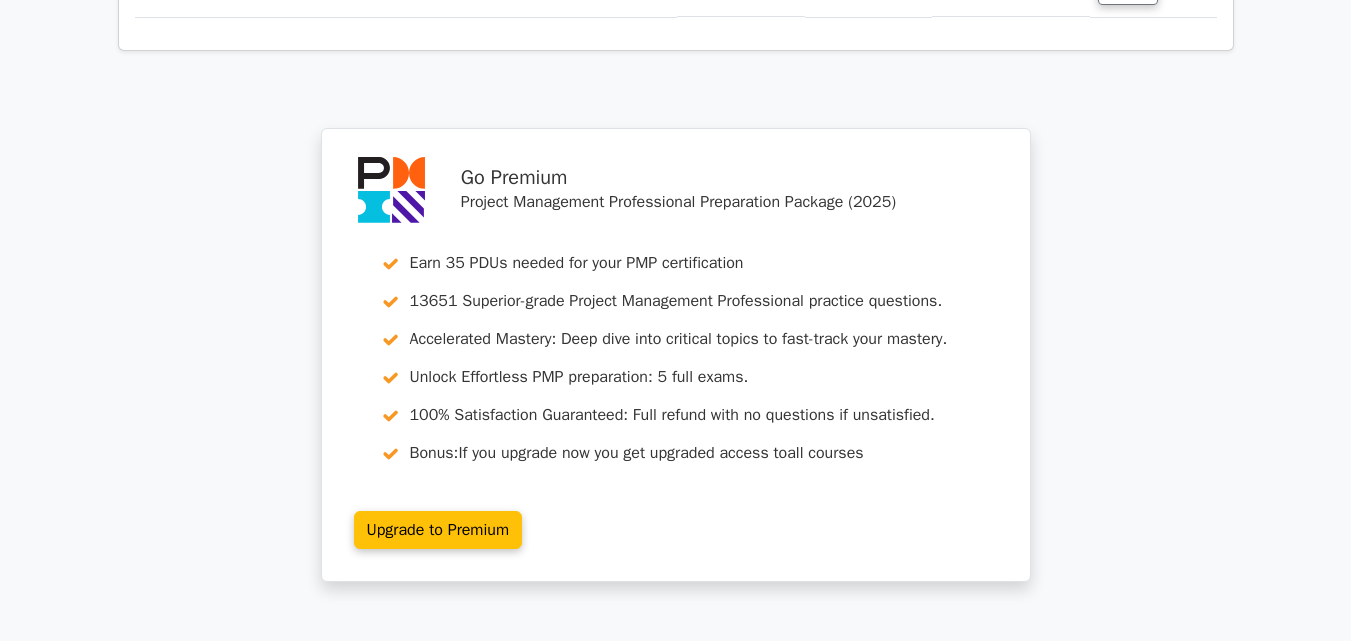scroll, scrollTop: 3700, scrollLeft: 0, axis: vertical 